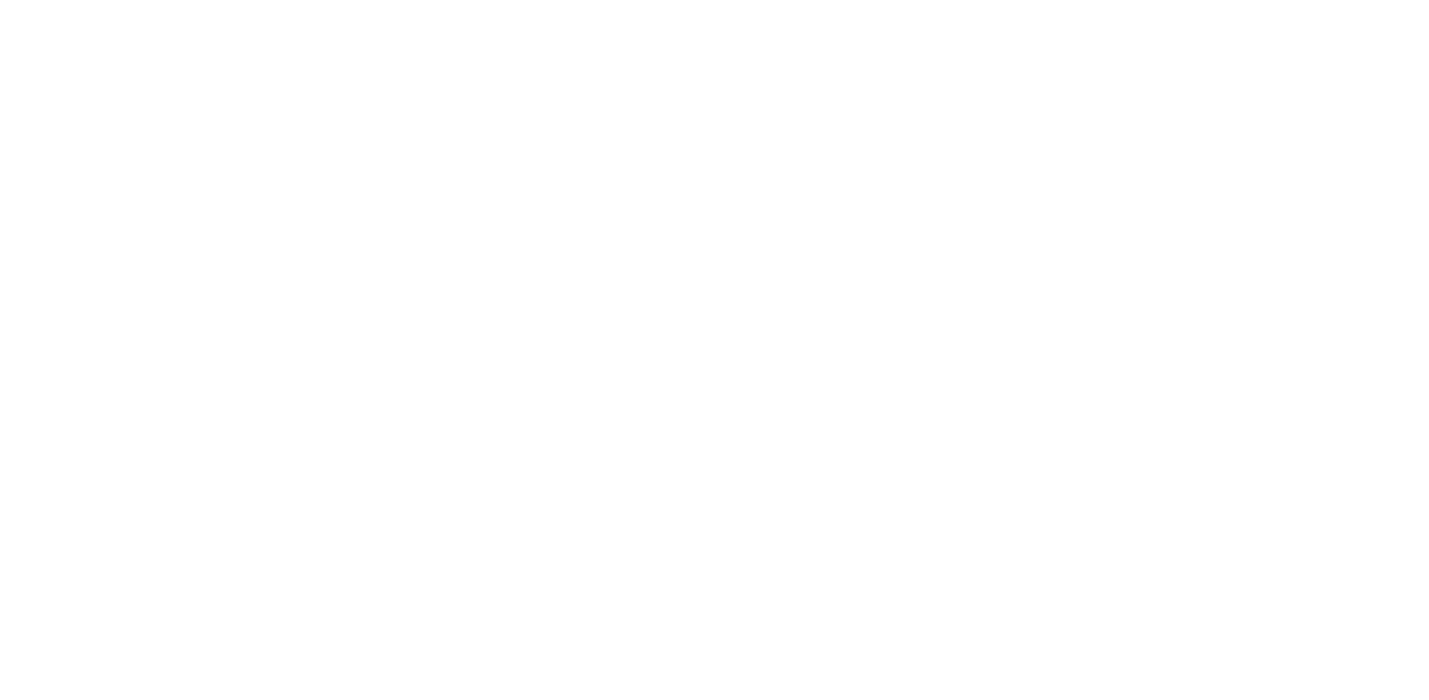 scroll, scrollTop: 0, scrollLeft: 0, axis: both 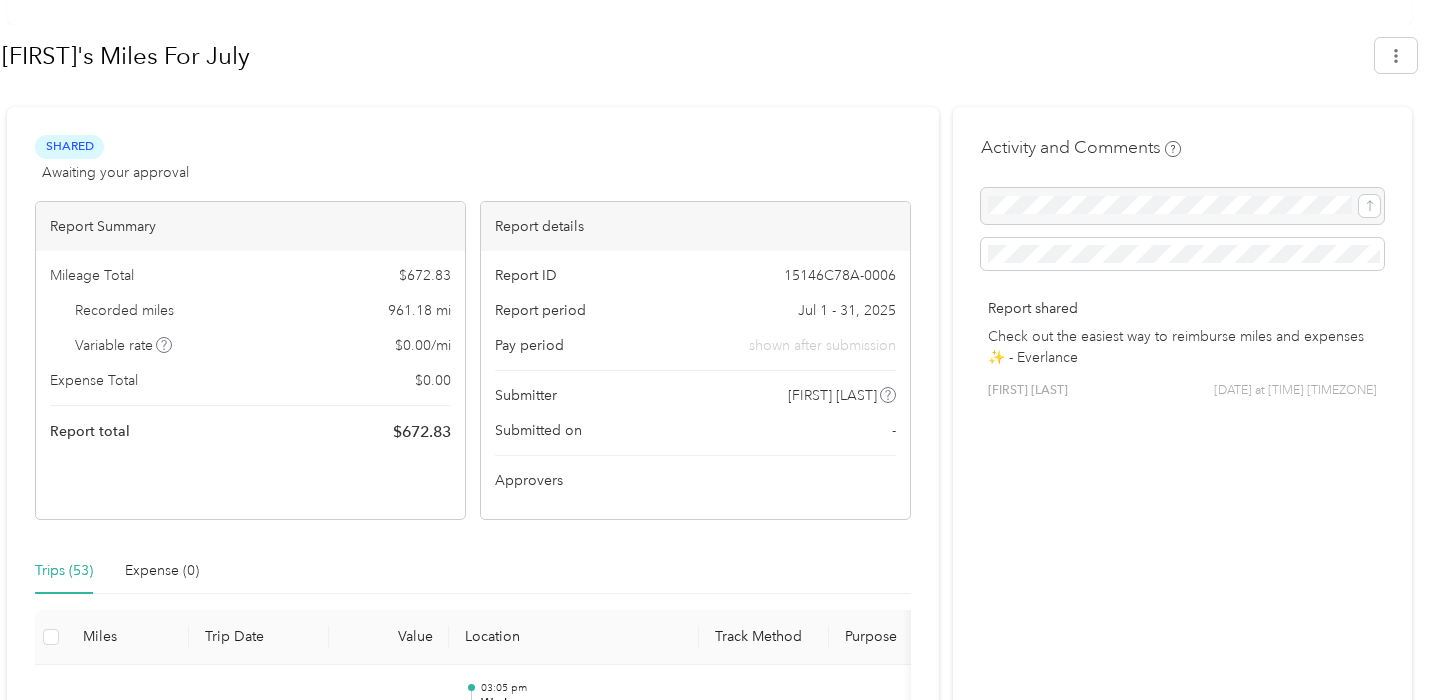 click on "Shared Awaiting your approval View  activity & comments Report Summary Mileage Total $[VALUE] Recorded miles 961.18   mi Variable rate   $[VALUE] / mi Expense Total $[VALUE] Report total $[VALUE] Report details Report ID [REPORT_ID] Report period Jul 1 - 31, 2025 Pay period shown after submission Submitter [FIRST] [LAST] Submitted on - Approvers Trips (53) Expense (0) Miles Trip Date Value Location Track Method Purpose Notes Tags                     59.7 [DATE] $[VALUE] [TIME] Work [TIME] Work GPS Work - 1 [DATE] $[VALUE] [TIME] Work [TIME] Work GPS Work - 4.5 [DATE] $[VALUE] [TIME] [COMPANY] 12:36 pm Work GPS Work - 32.3 [DATE] $[VALUE] [TIME] Work [TIME] [NUMBER], [STREET], [CITY], [COUNTY], [STATE], [POSTAL_CODE], USA GPS Work - 43 [DATE] $[VALUE] [TIME] Work [TIME] [COMPANY] collision Manual Work - 21 [DATE] $[VALUE] [TIME] Work [TIME] [COMPANY] Auto body Manual Work - 4.5 [DATE] $[VALUE] [TIME] Work [TIME]" at bounding box center [473, 3054] 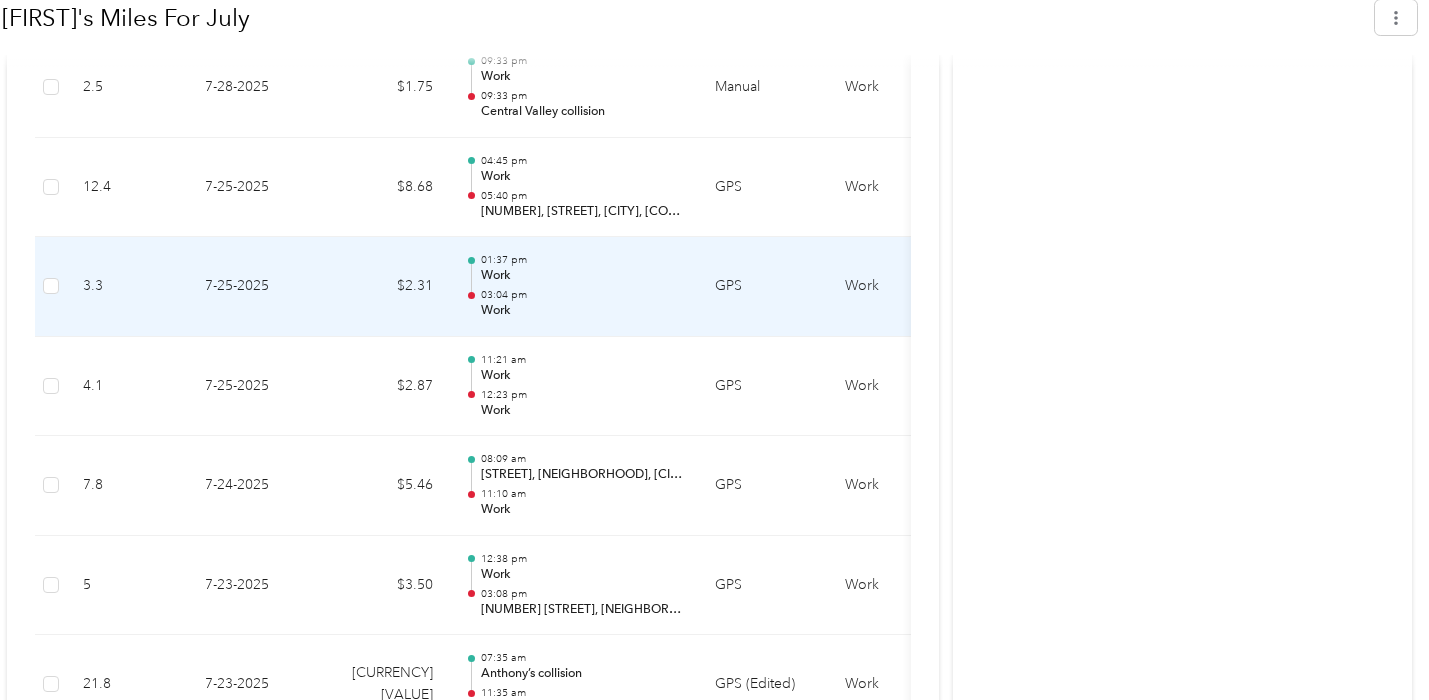 scroll, scrollTop: 1755, scrollLeft: 0, axis: vertical 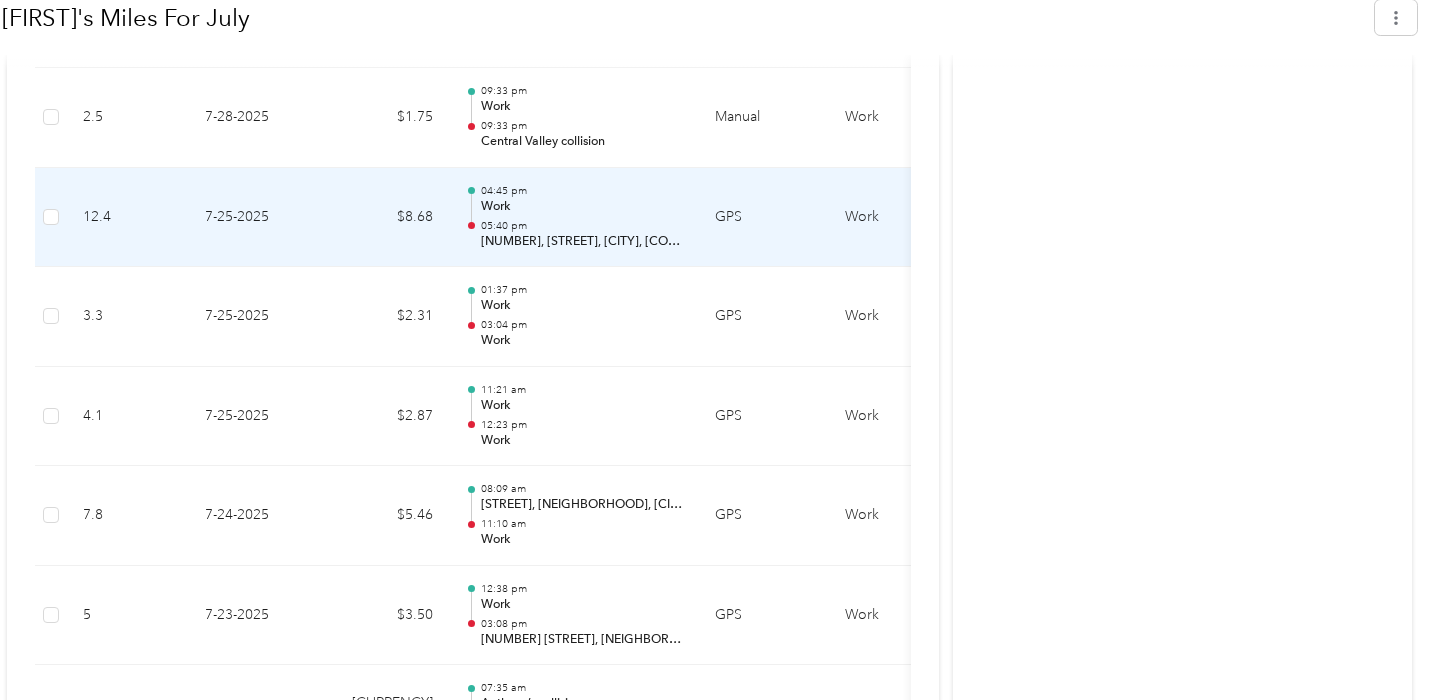 click on "[NUMBER], [STREET], [CITY], [COUNTY], [STATE], [POSTAL_CODE], USA" at bounding box center (582, 242) 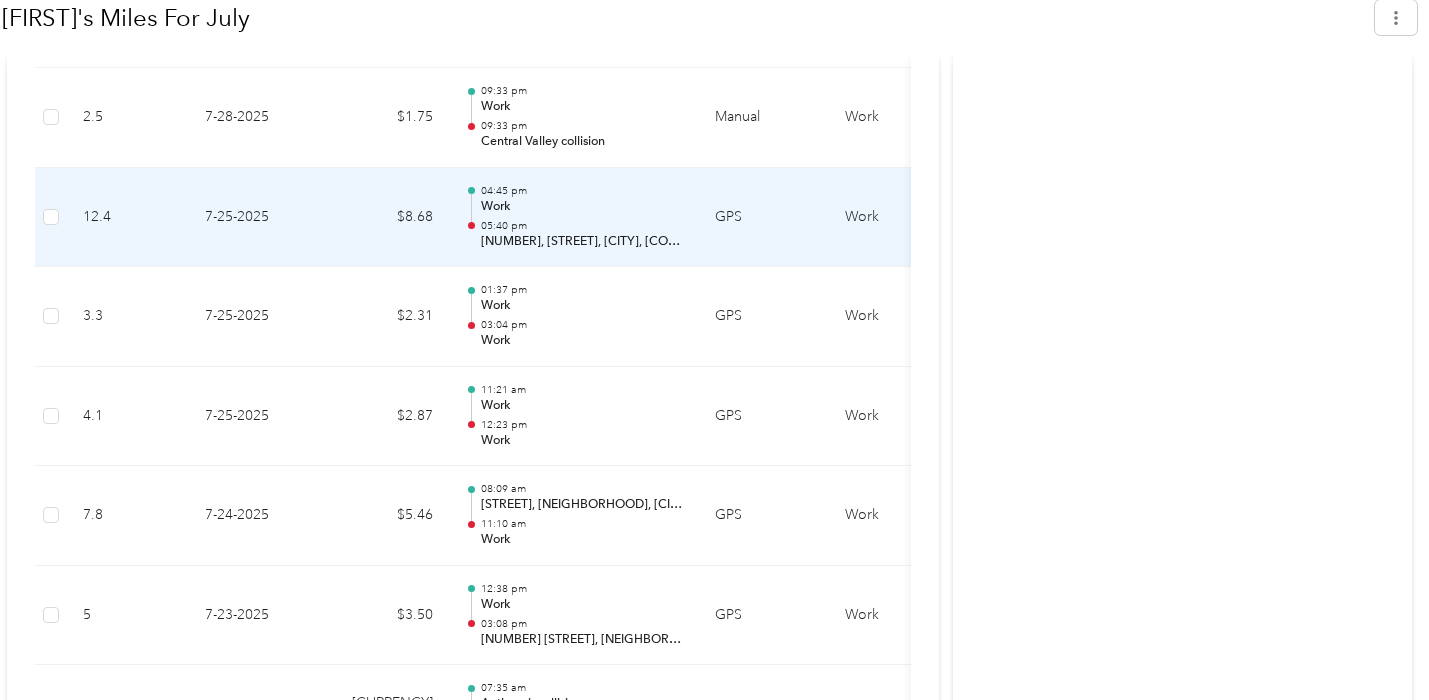click on "Work" at bounding box center [582, 207] 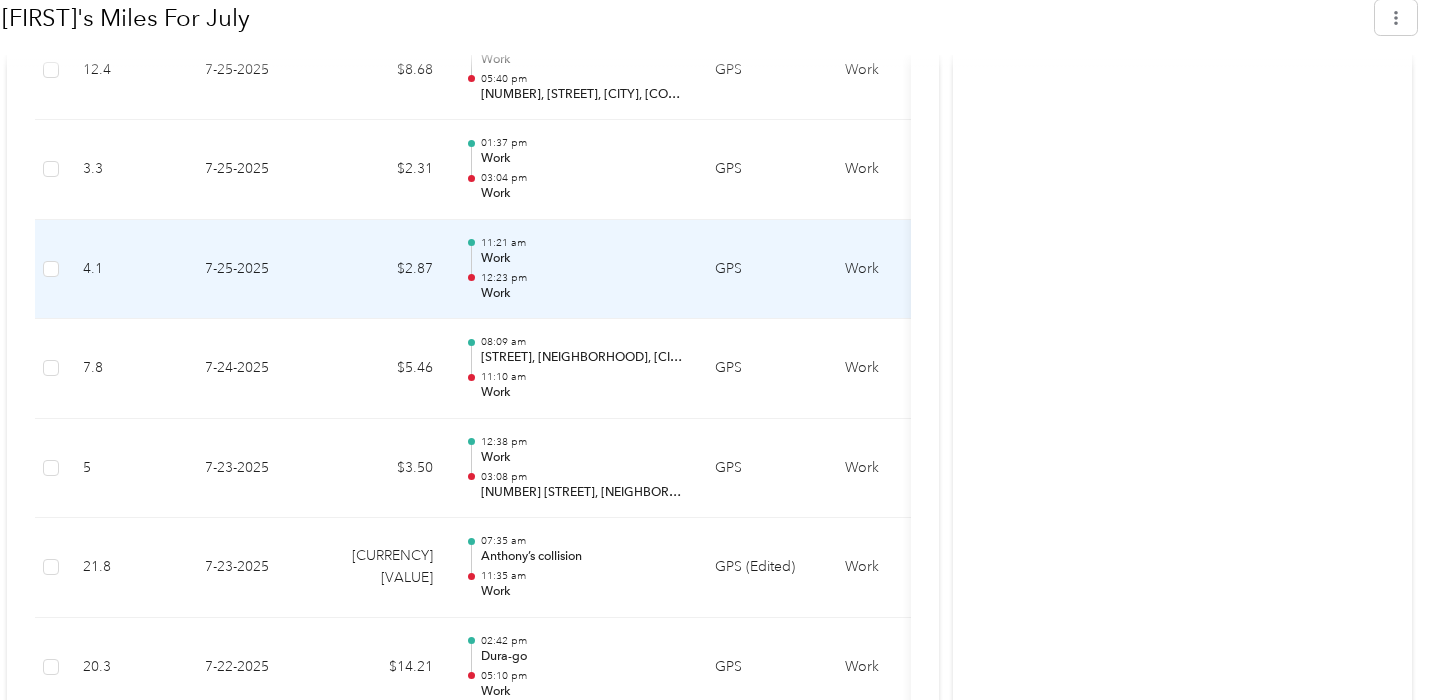 scroll, scrollTop: 2193, scrollLeft: 0, axis: vertical 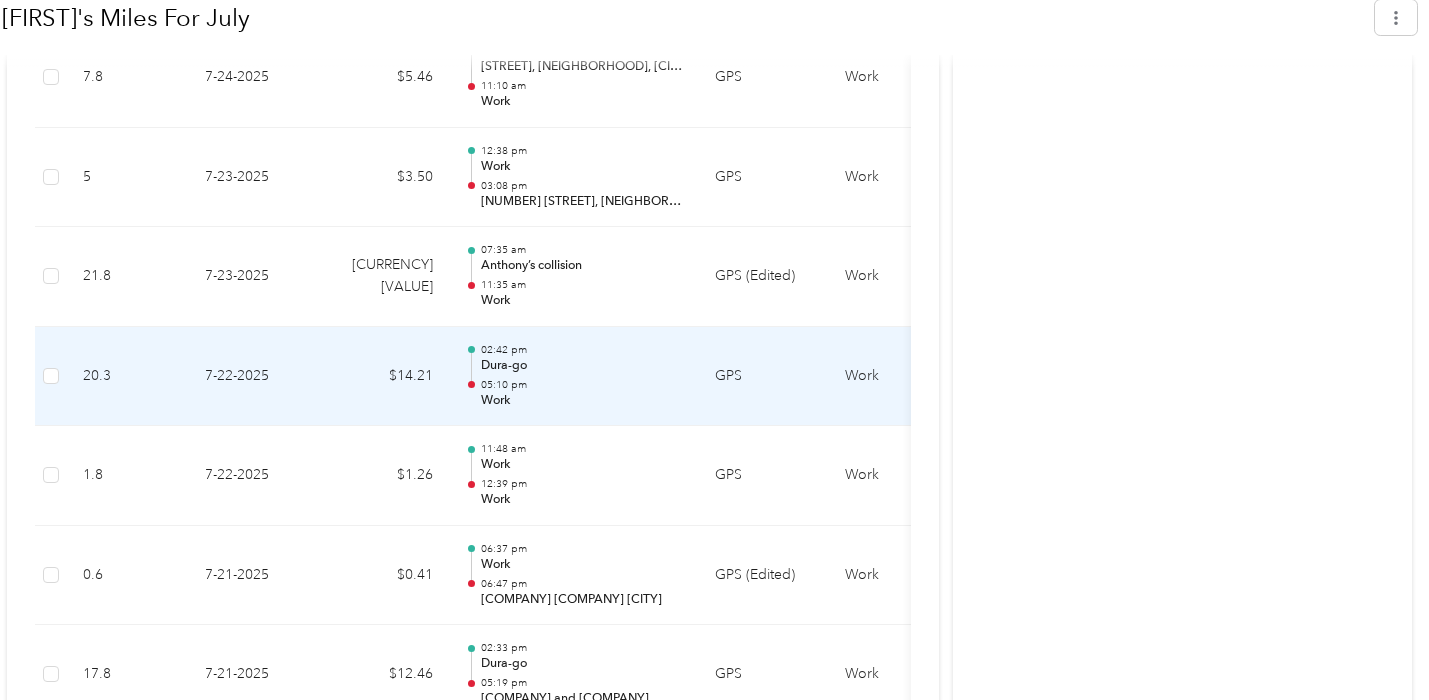 click on "Dura-go" at bounding box center (582, 366) 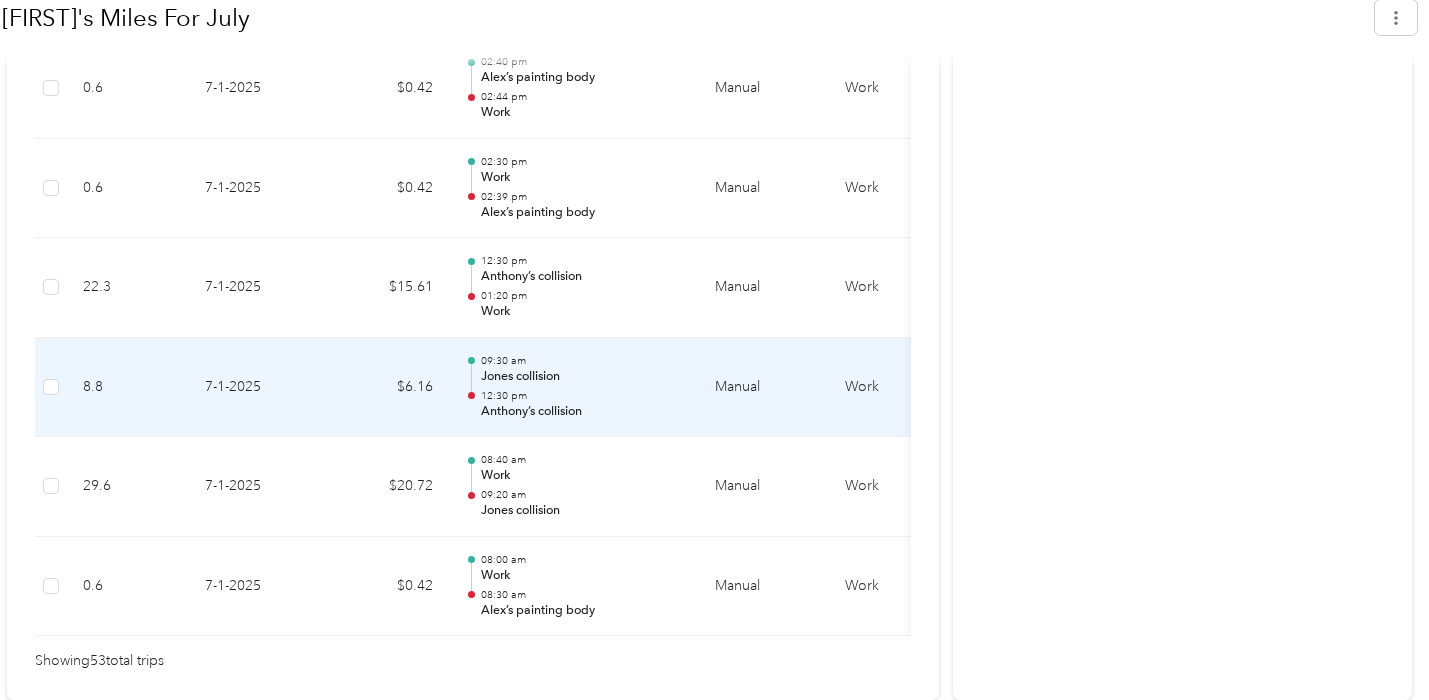 scroll, scrollTop: 5576, scrollLeft: 0, axis: vertical 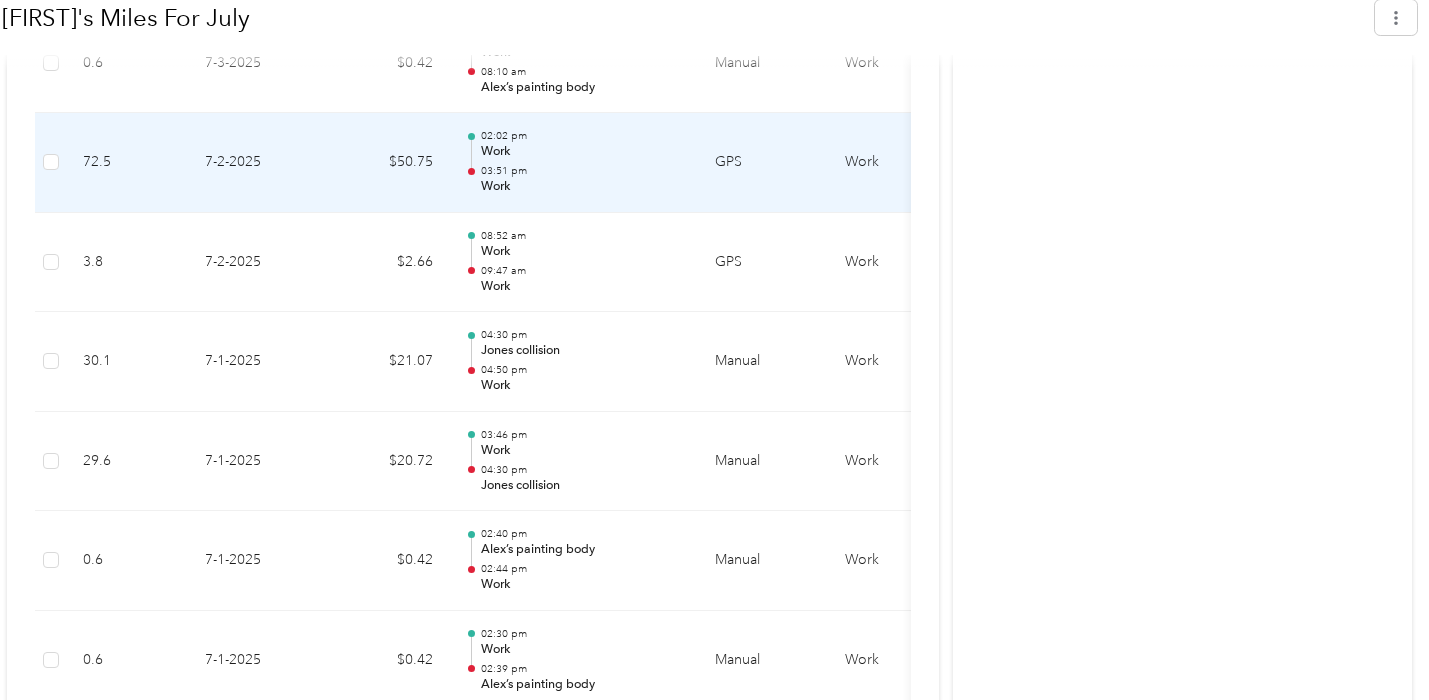 click on "Work" at bounding box center (582, 152) 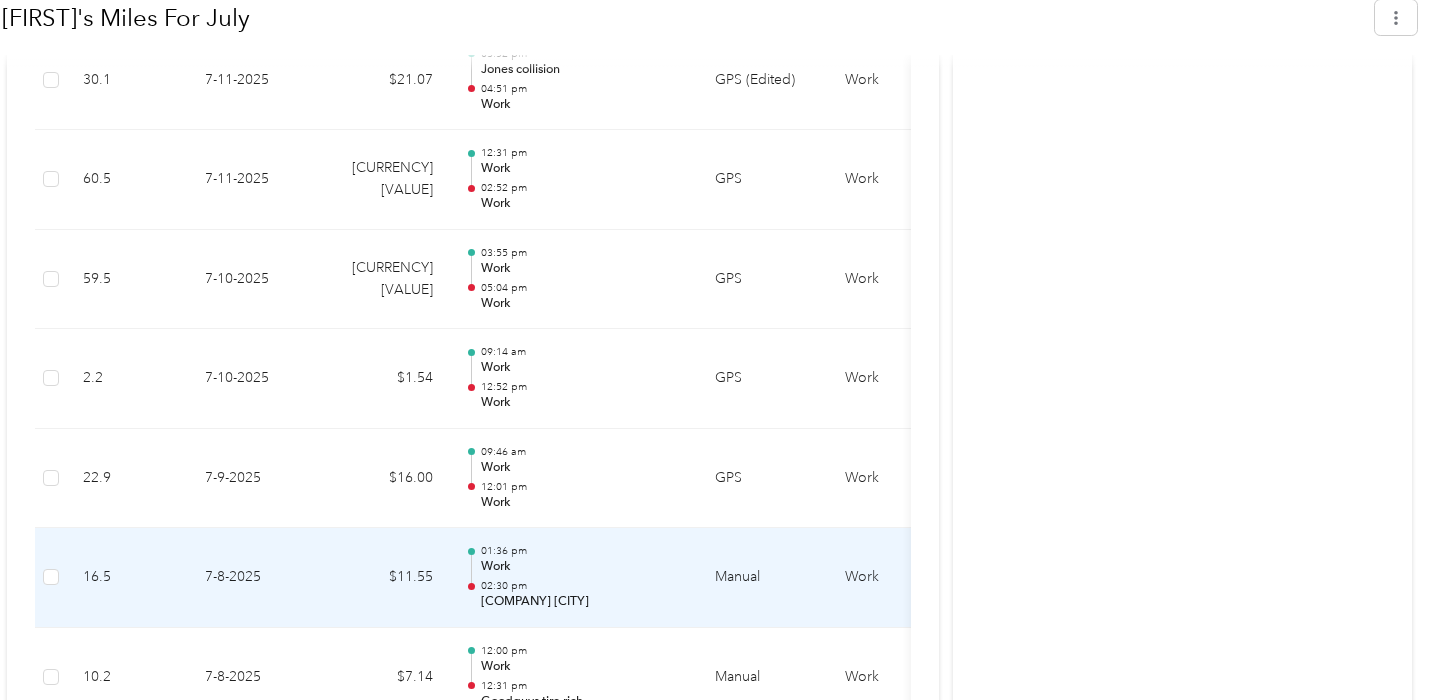 scroll, scrollTop: 3851, scrollLeft: 0, axis: vertical 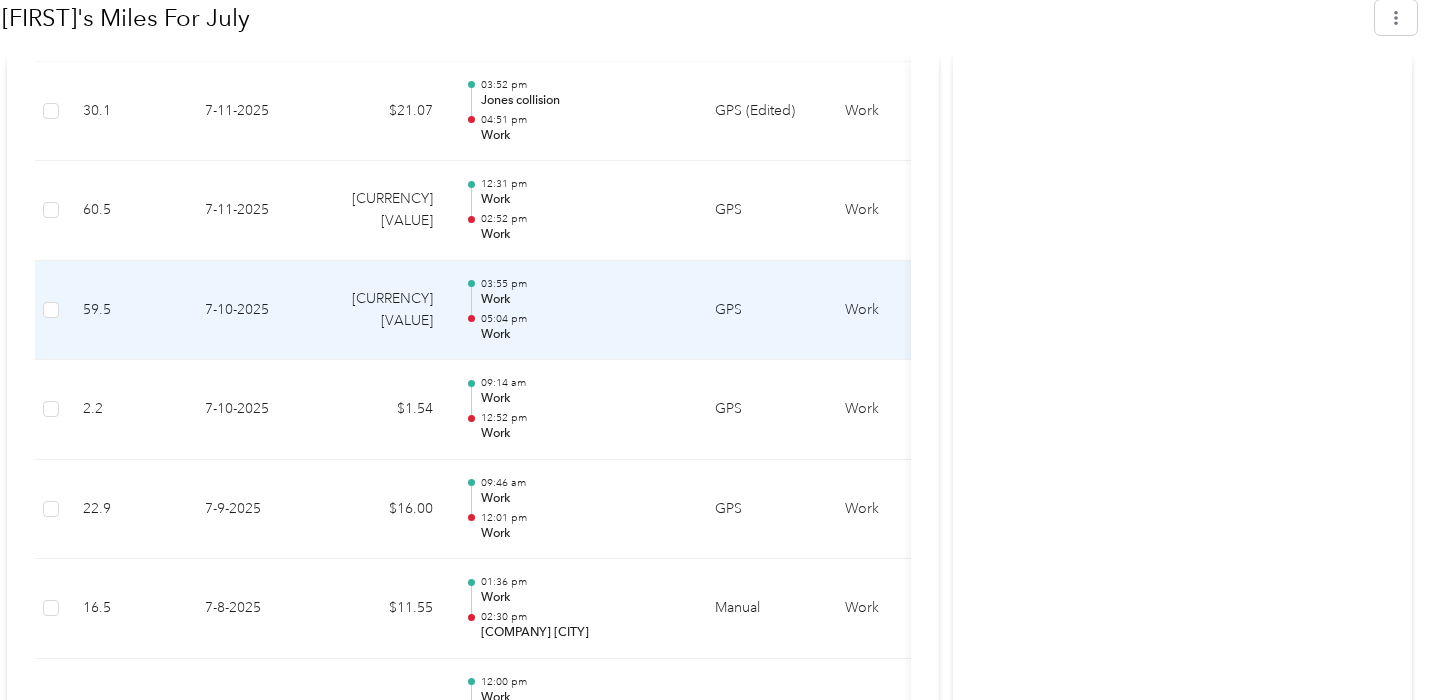 click on "05:04 pm" at bounding box center (582, 319) 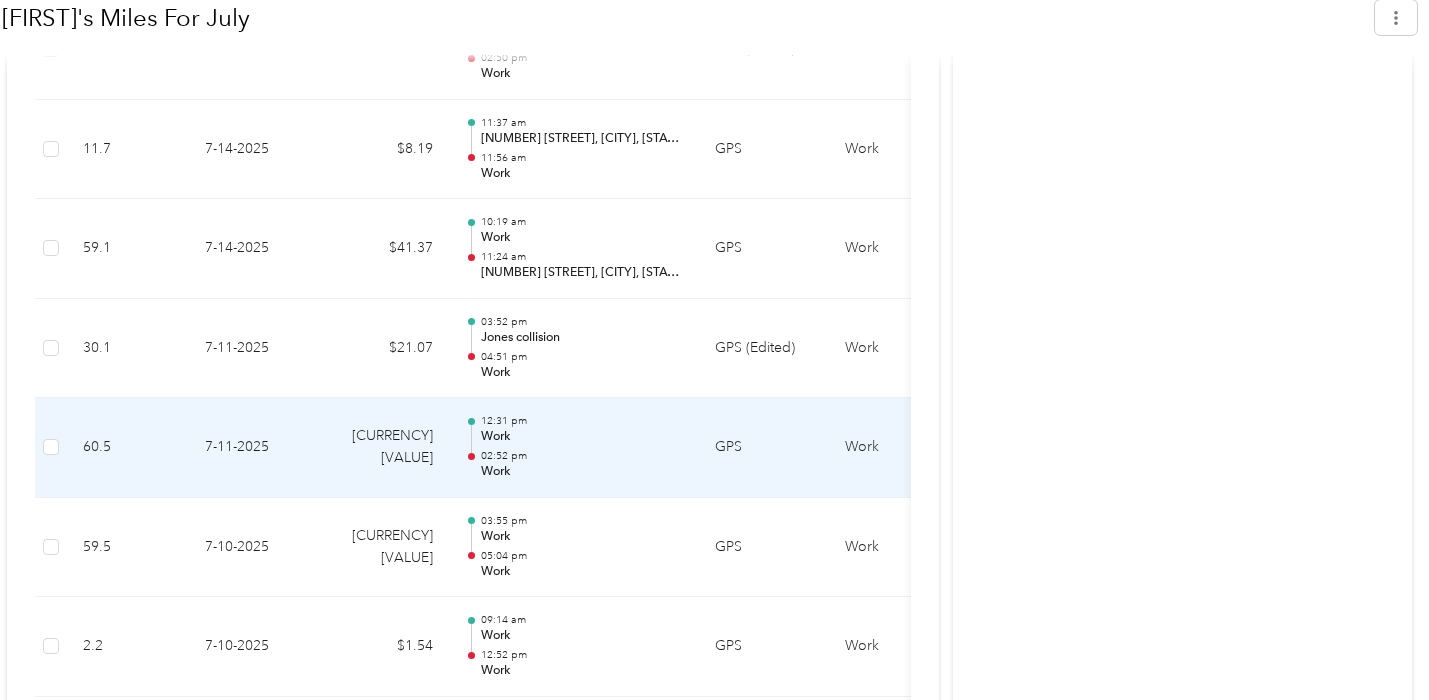 scroll, scrollTop: 3441, scrollLeft: 0, axis: vertical 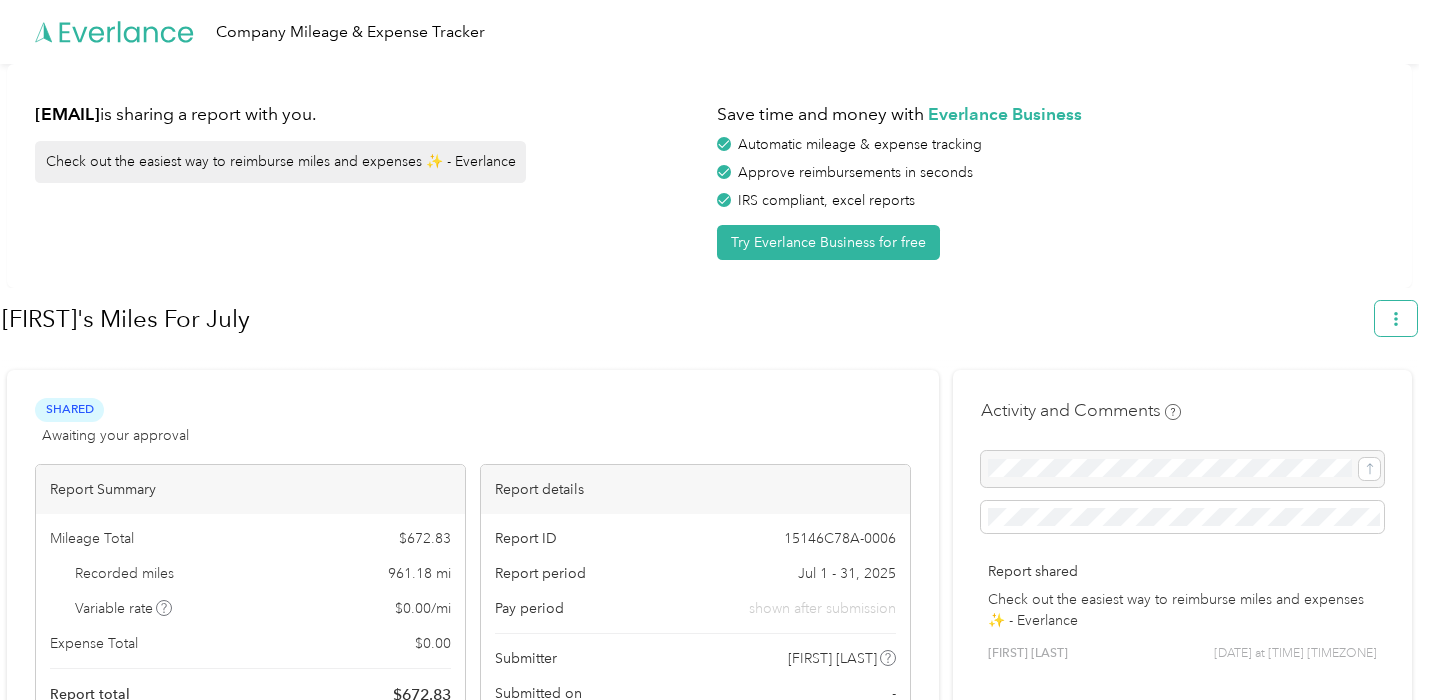 click at bounding box center (1396, 318) 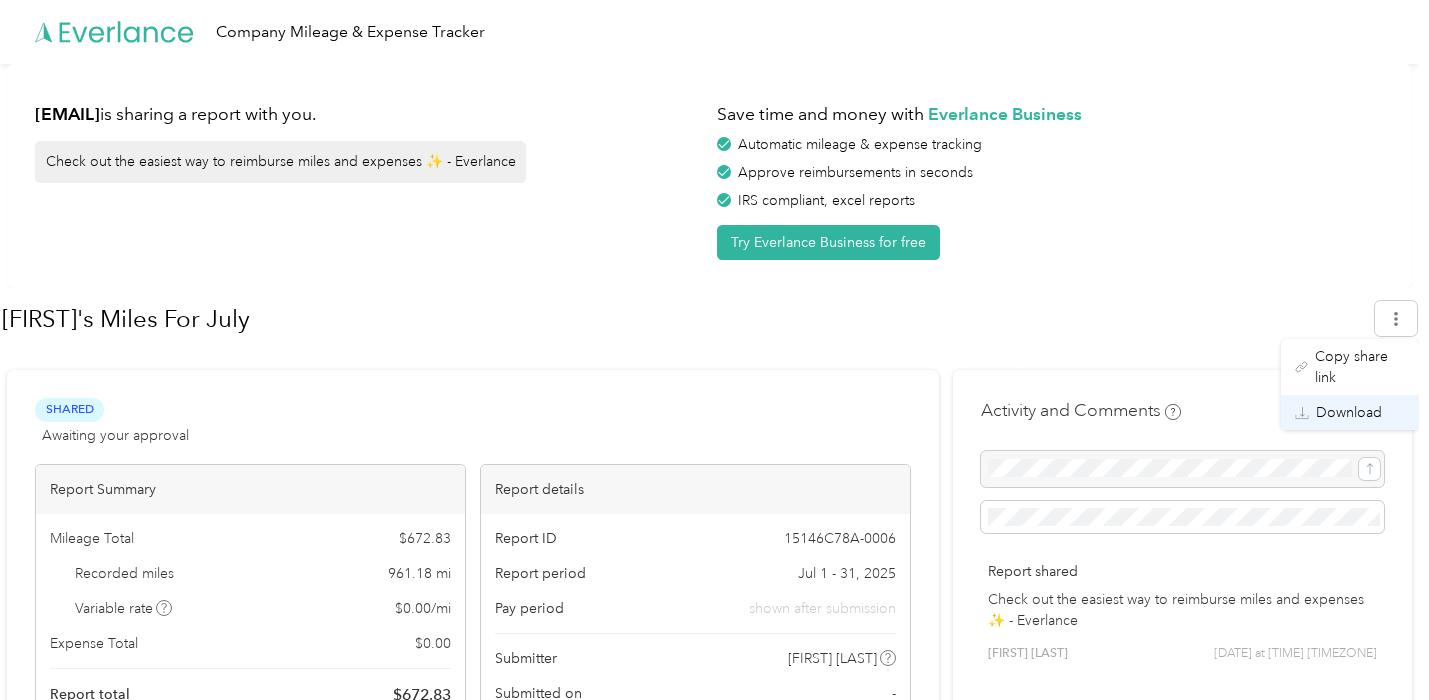 click on "Download" at bounding box center [1349, 412] 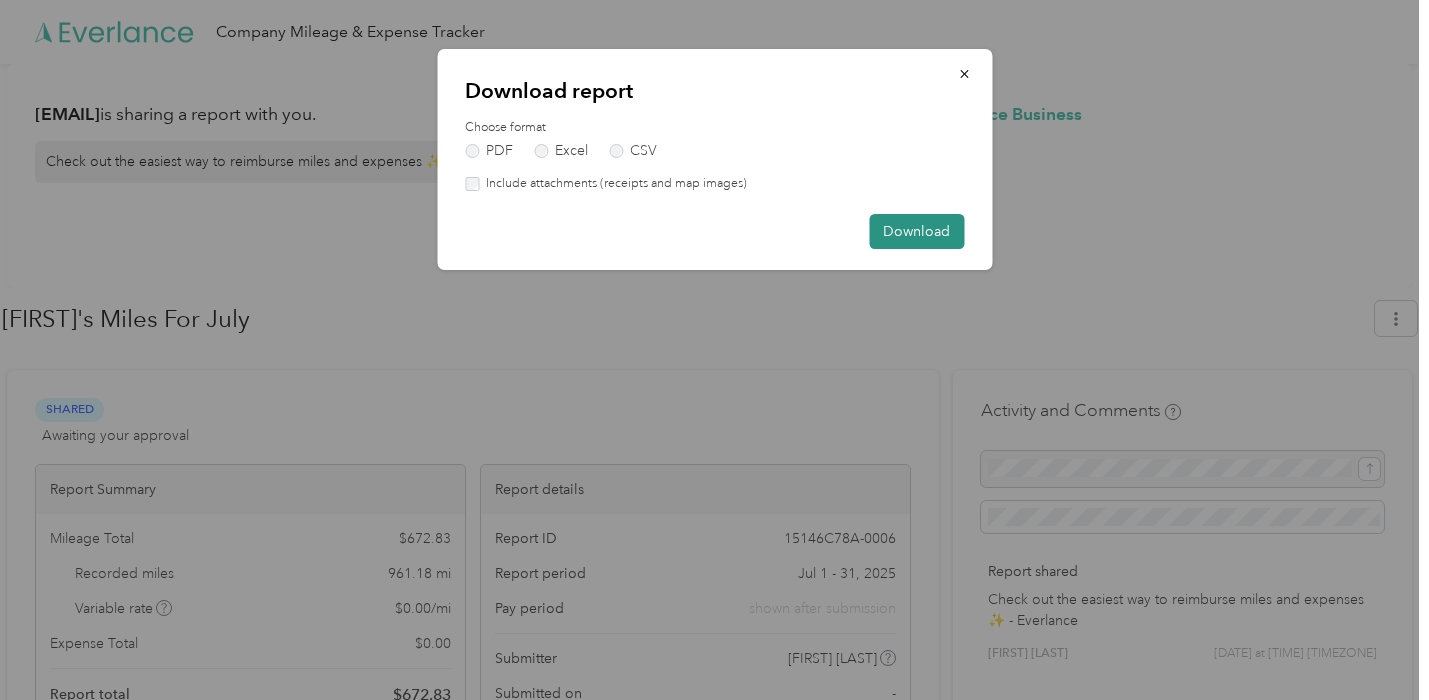 click on "Download" at bounding box center [916, 231] 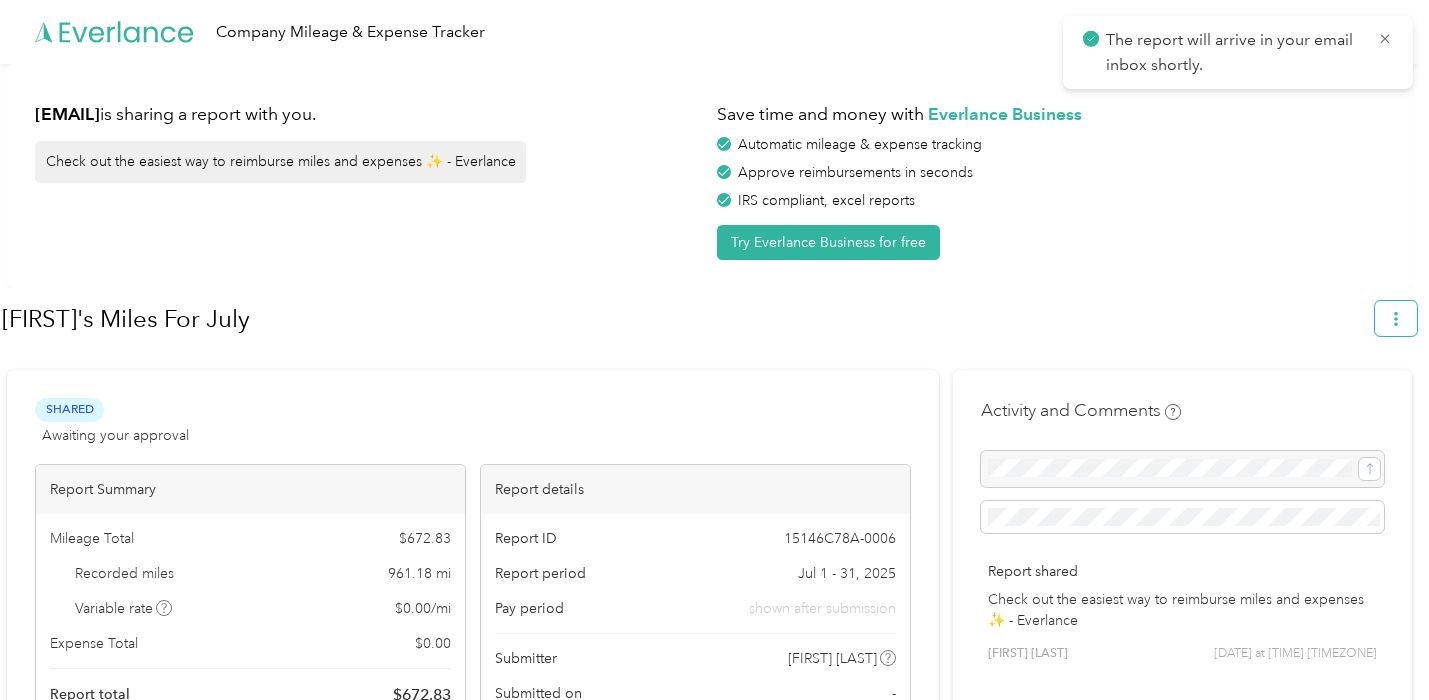 click 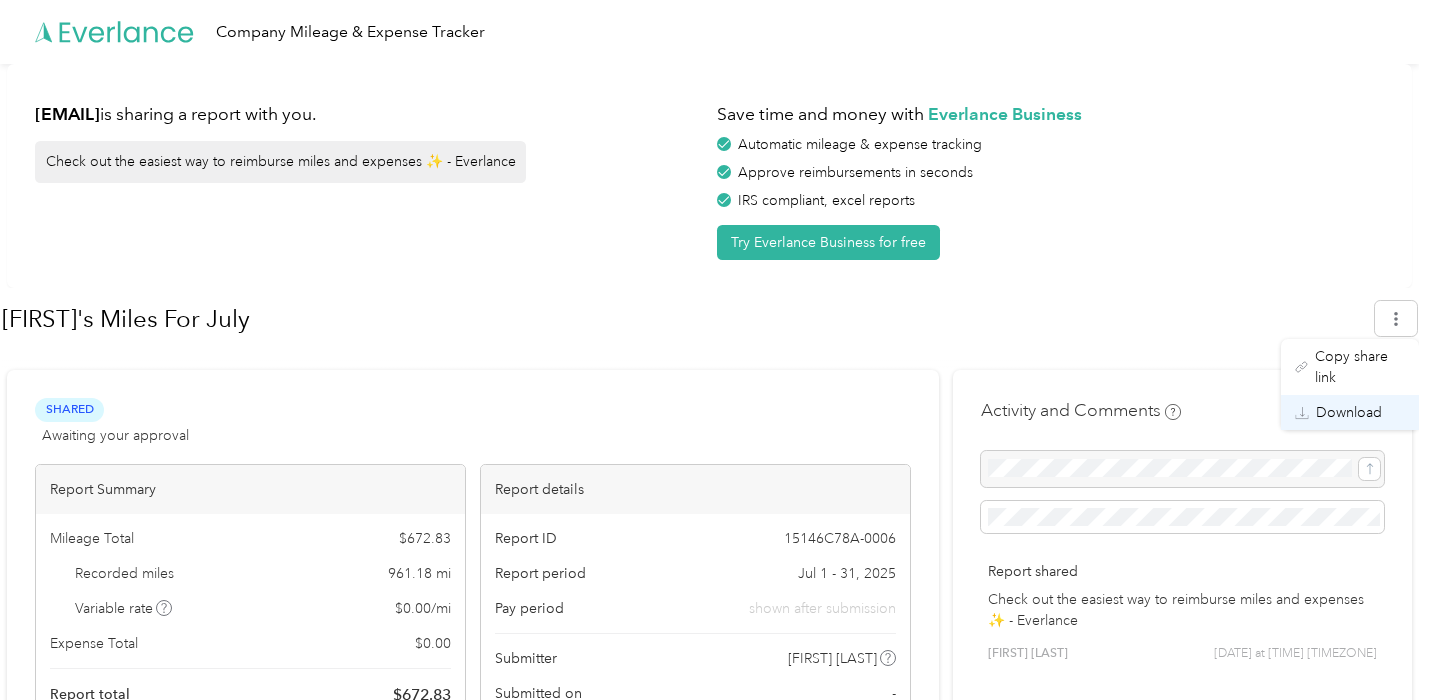 click on "Download" at bounding box center (1349, 412) 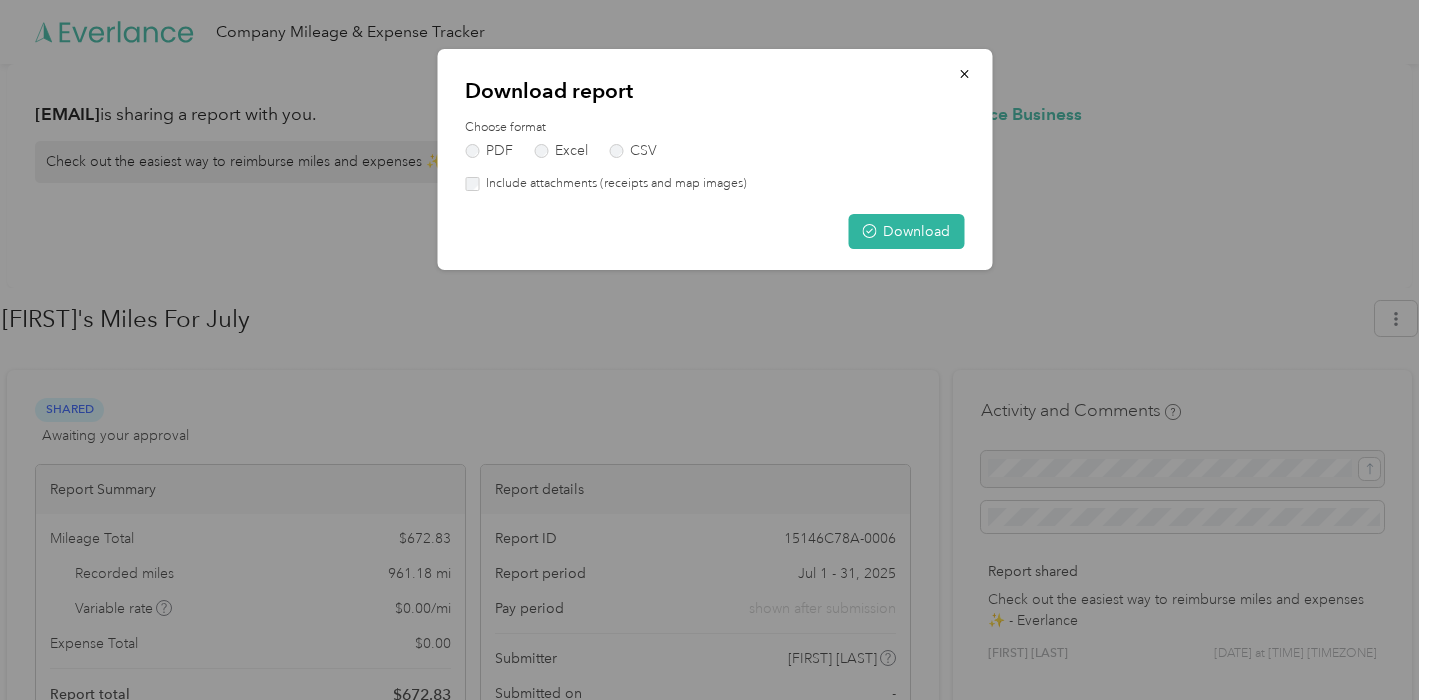 click on "Include attachments (receipts and map images)" at bounding box center [613, 184] 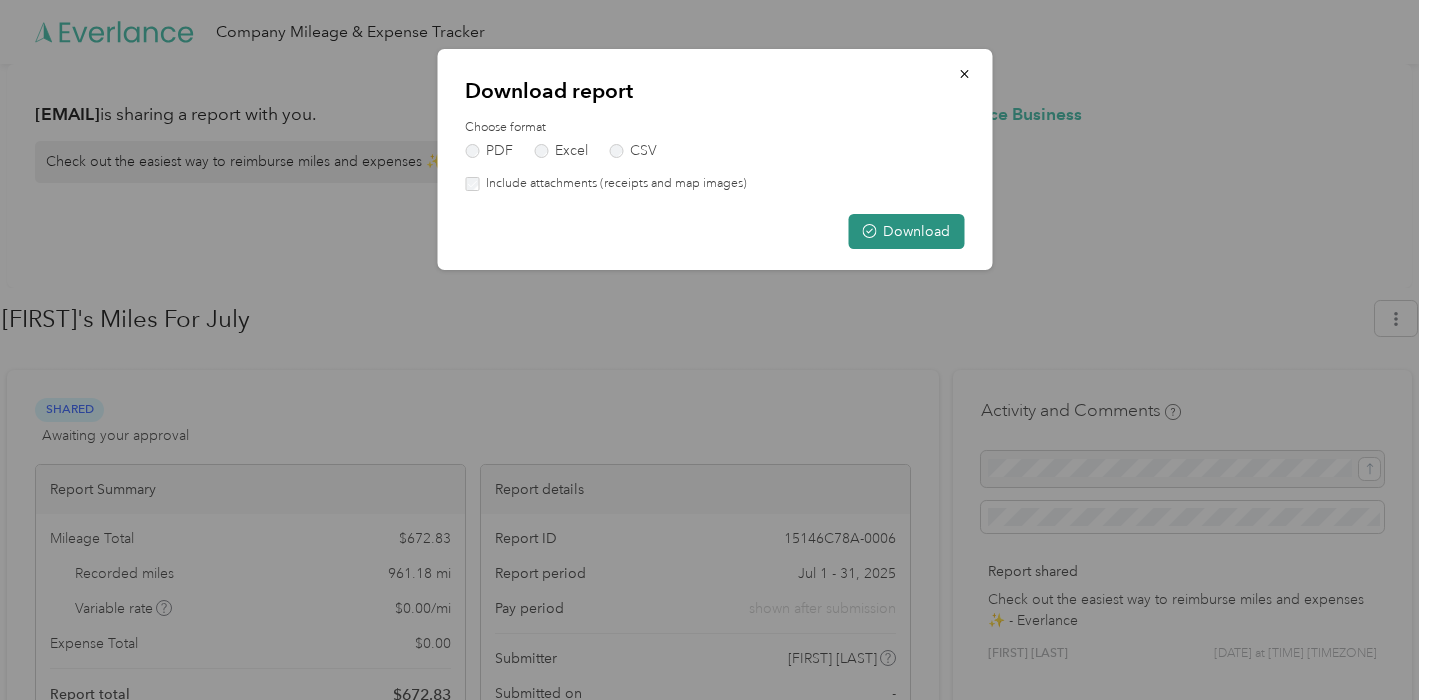click on "Download" at bounding box center (906, 231) 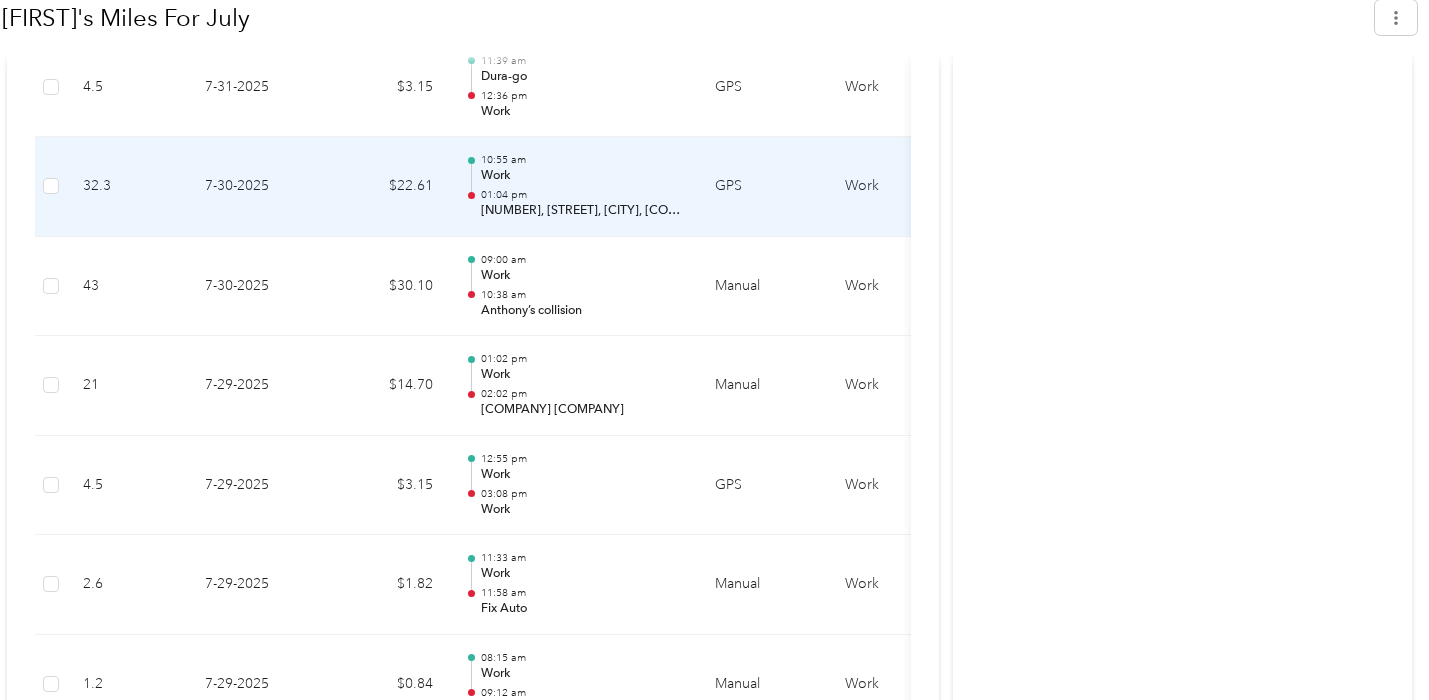scroll, scrollTop: 1104, scrollLeft: 0, axis: vertical 